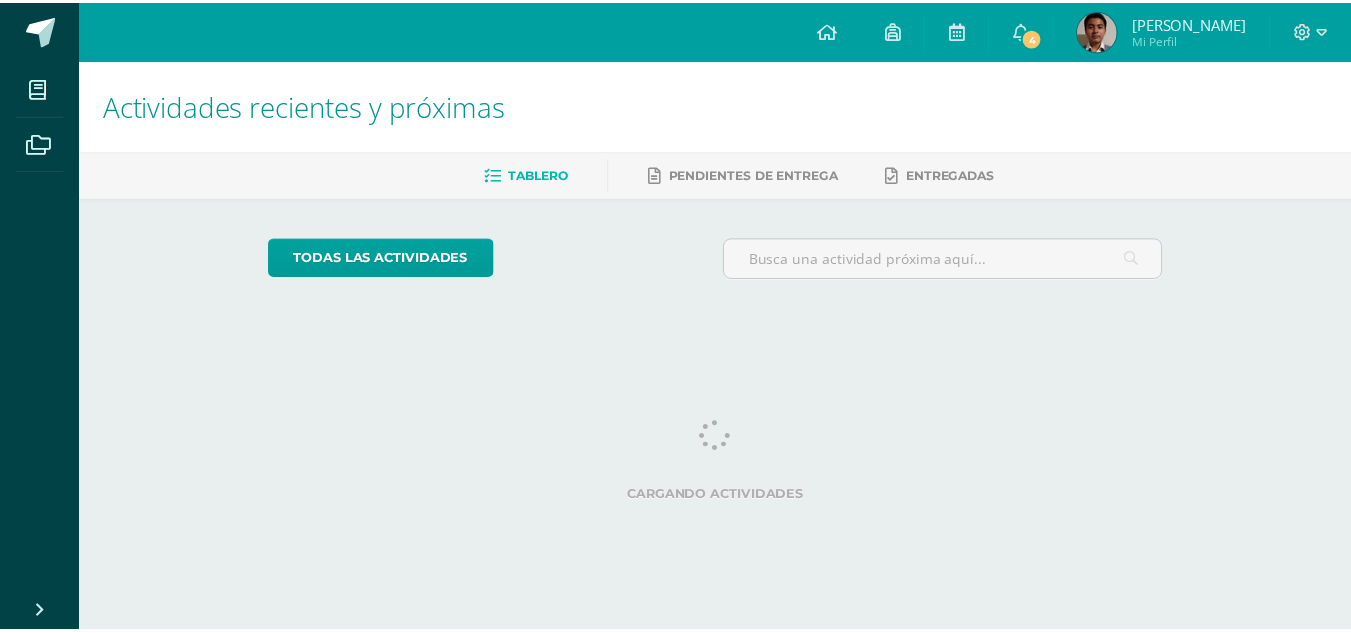 scroll, scrollTop: 0, scrollLeft: 0, axis: both 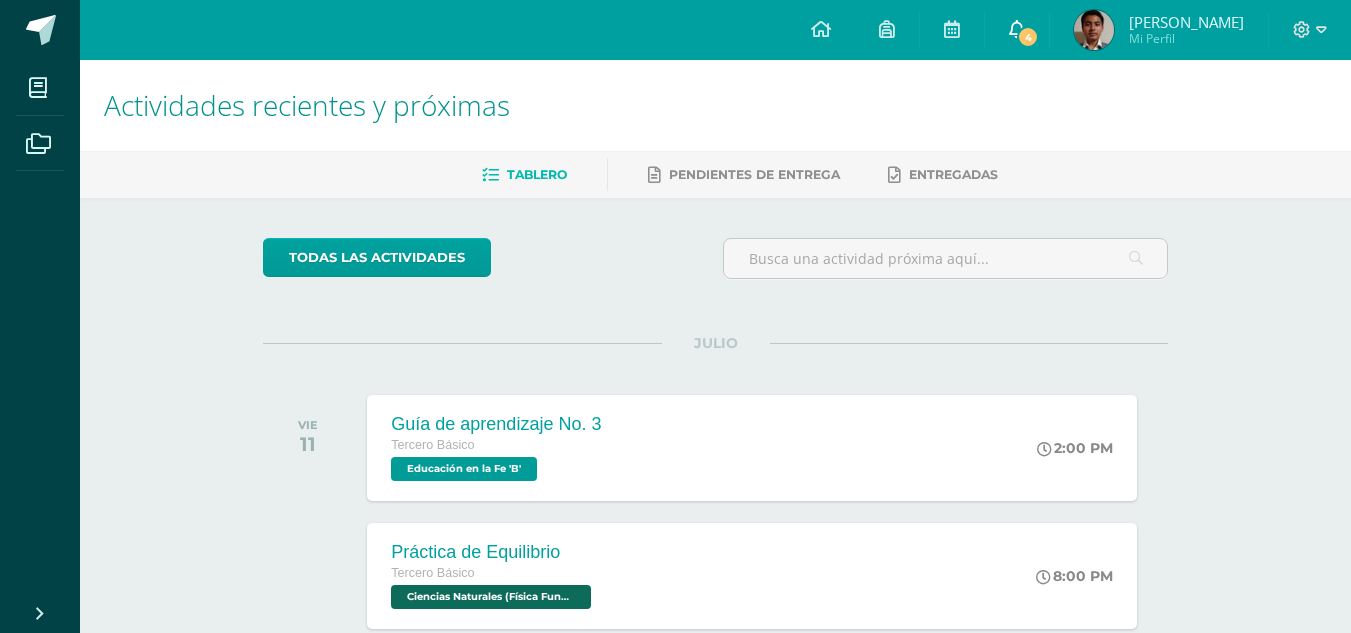 click at bounding box center [1017, 30] 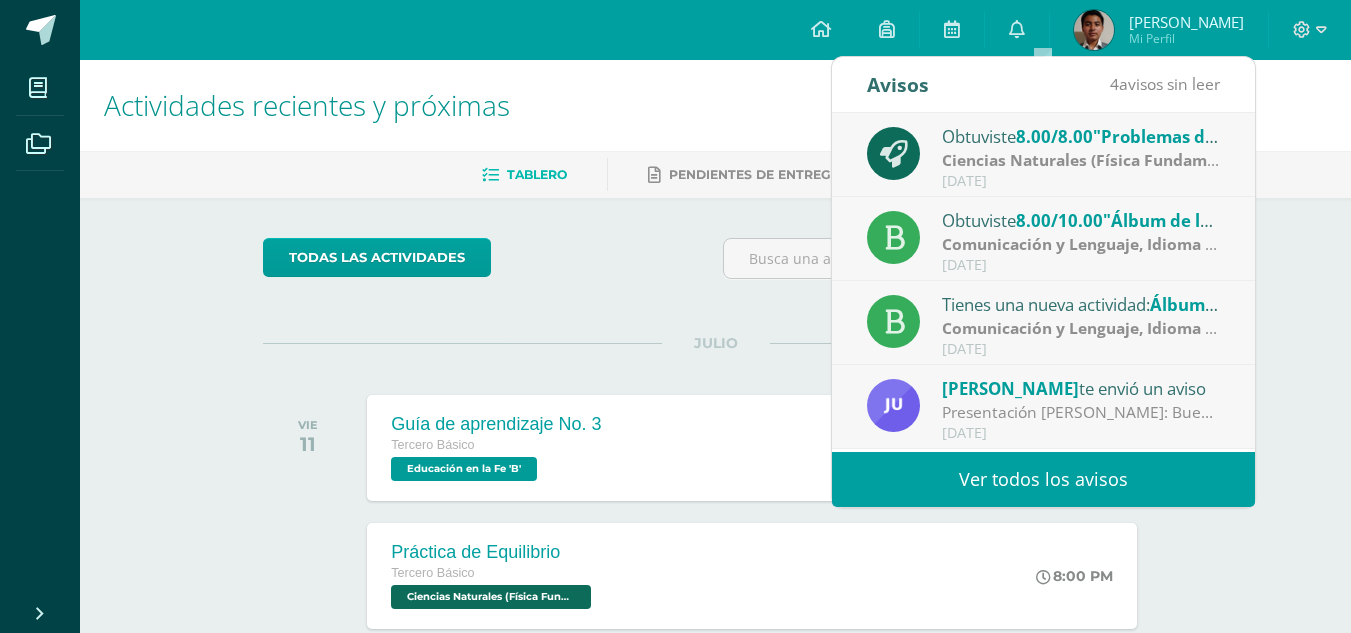 click on "Ver todos los avisos" at bounding box center [1043, 479] 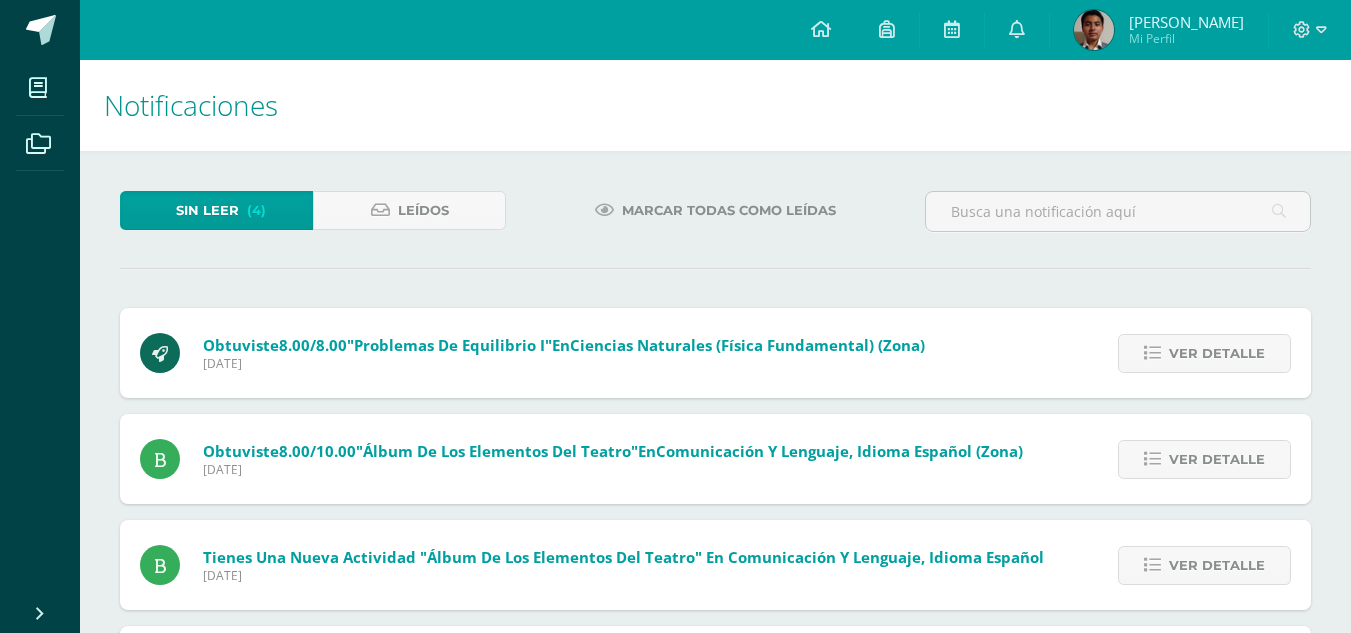 scroll, scrollTop: 123, scrollLeft: 0, axis: vertical 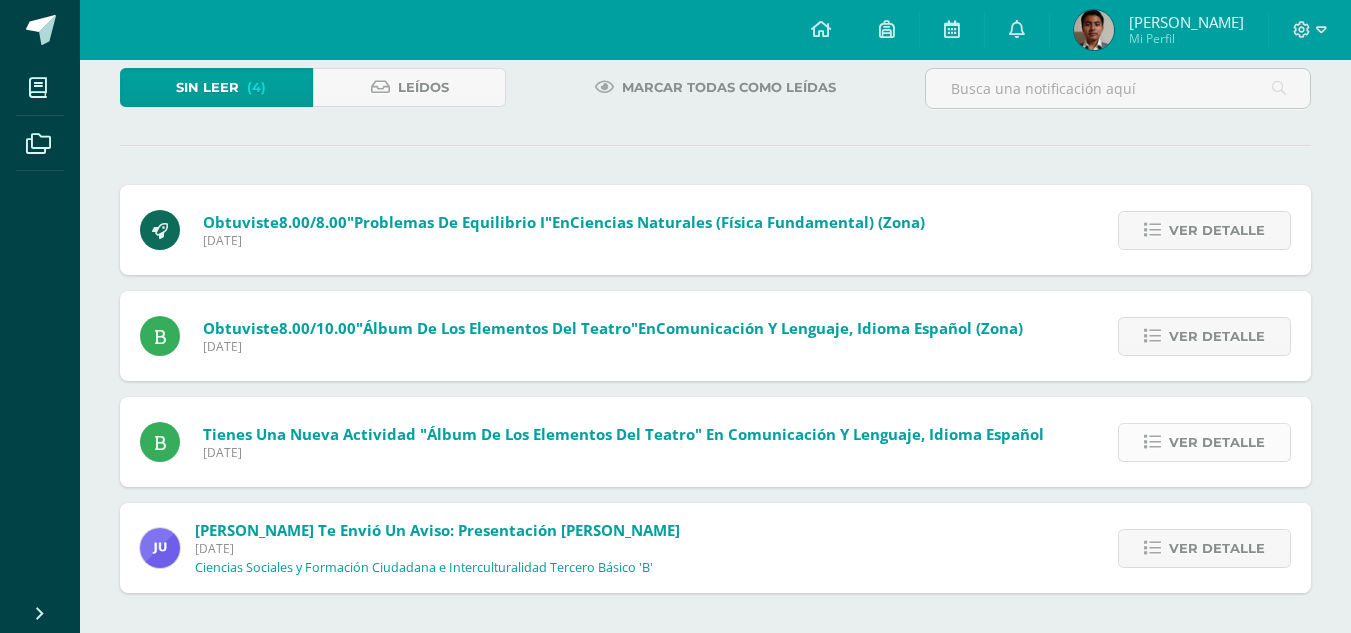 click on "Ver detalle" at bounding box center [1217, 442] 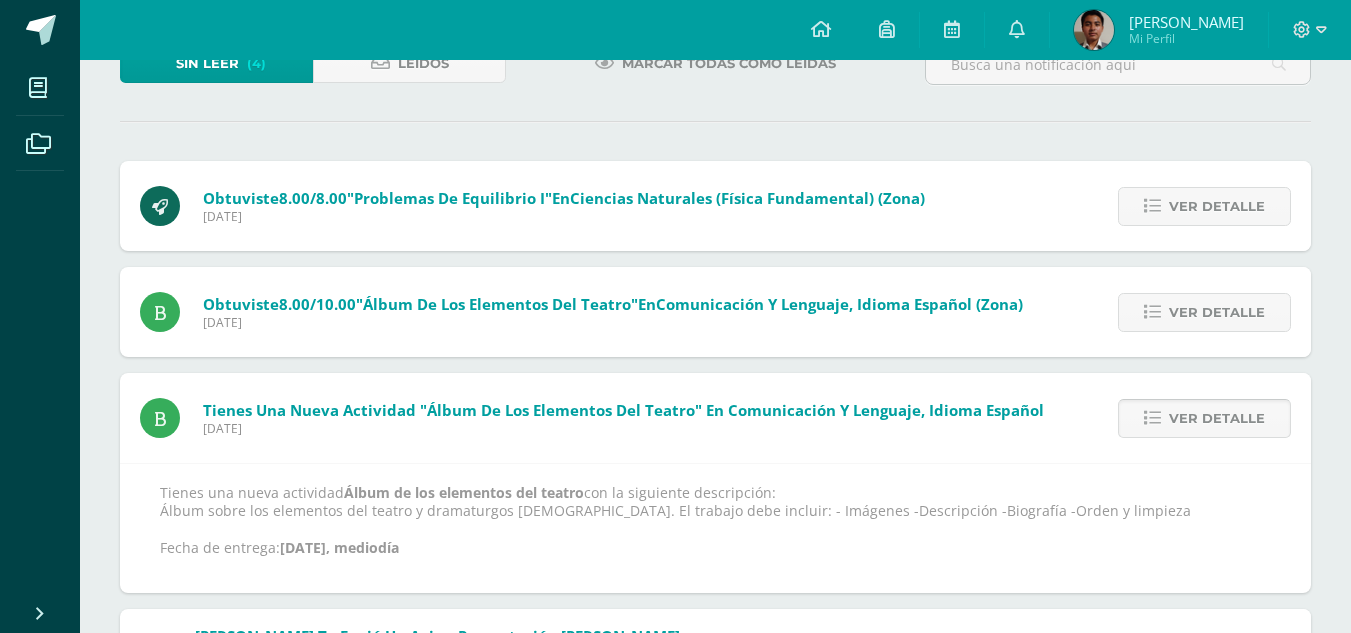 scroll, scrollTop: 149, scrollLeft: 0, axis: vertical 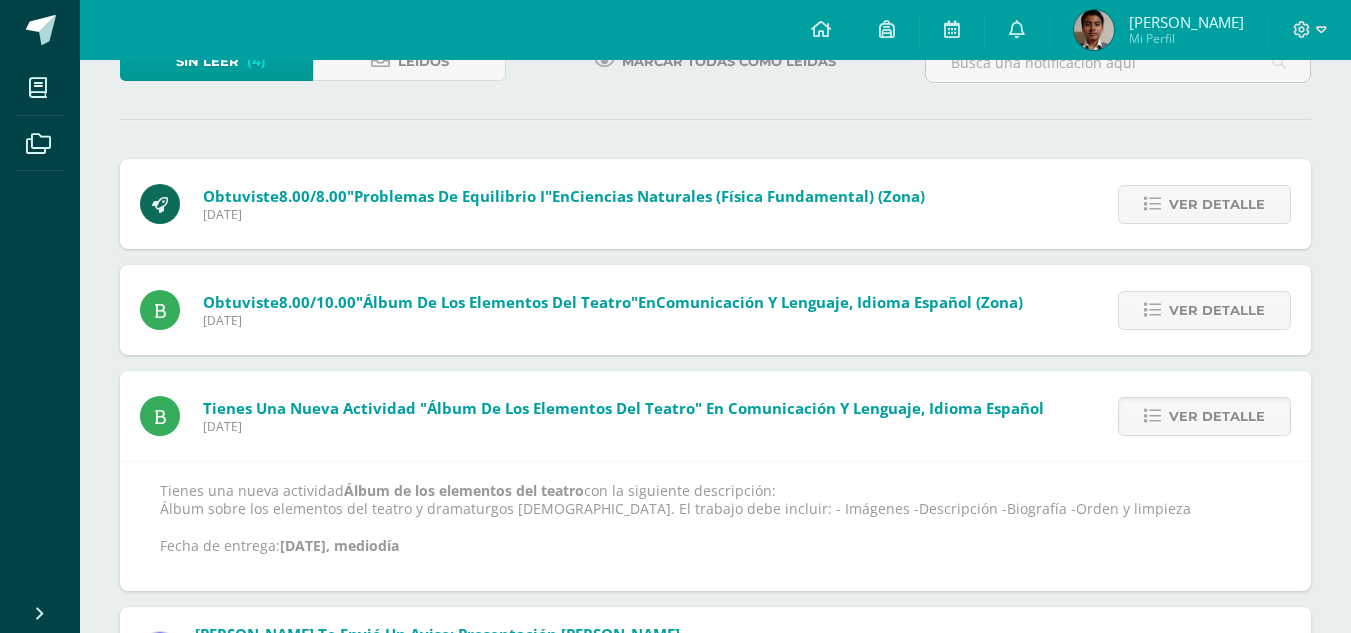 click on "Ver detalle" at bounding box center (1199, 416) 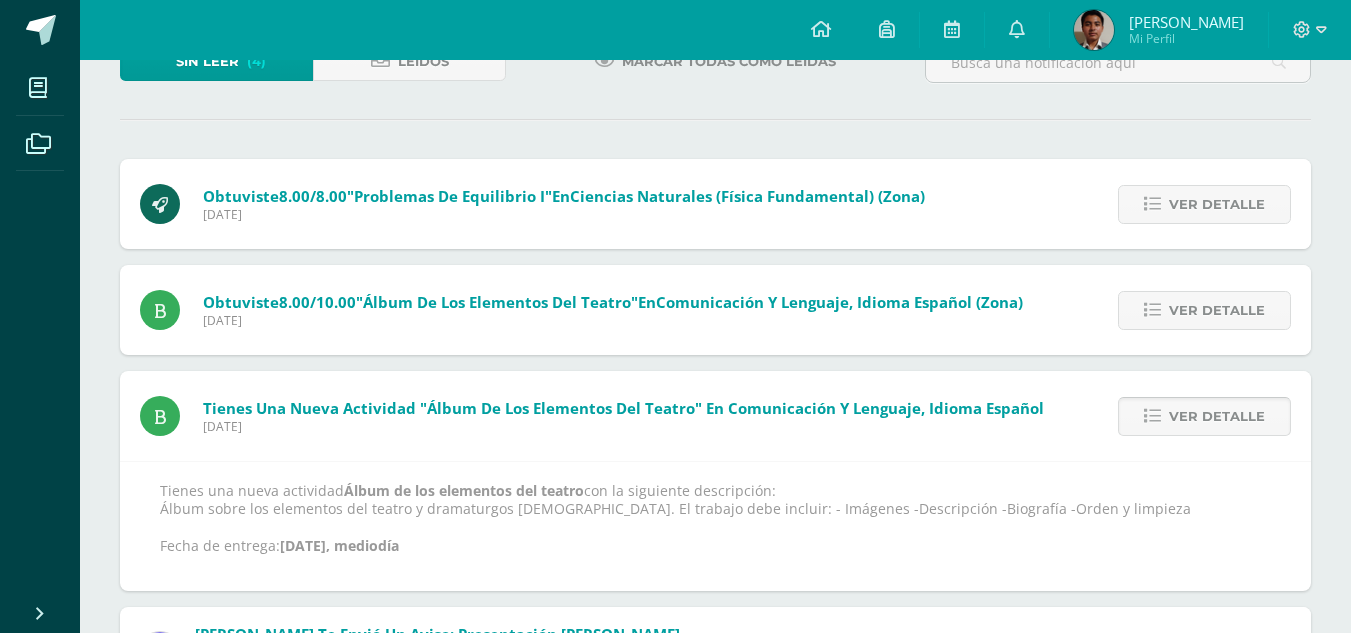 click on "Ver detalle" at bounding box center [1217, 416] 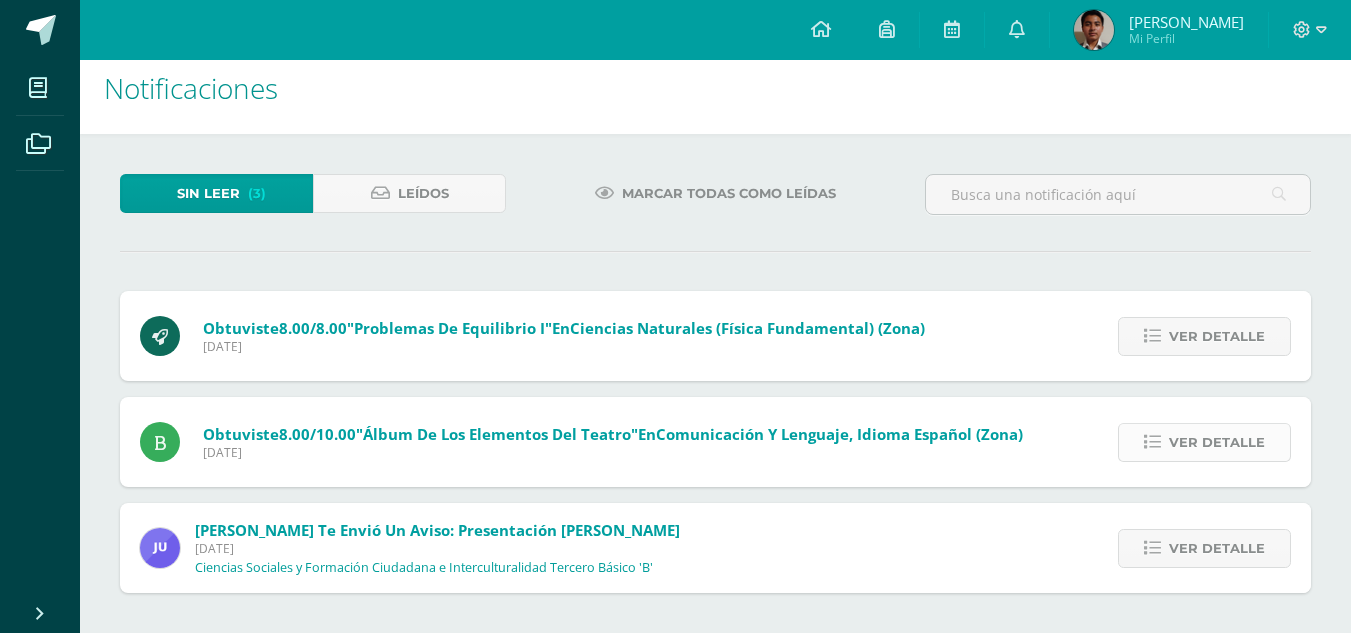 click on "Ver detalle" at bounding box center [1217, 442] 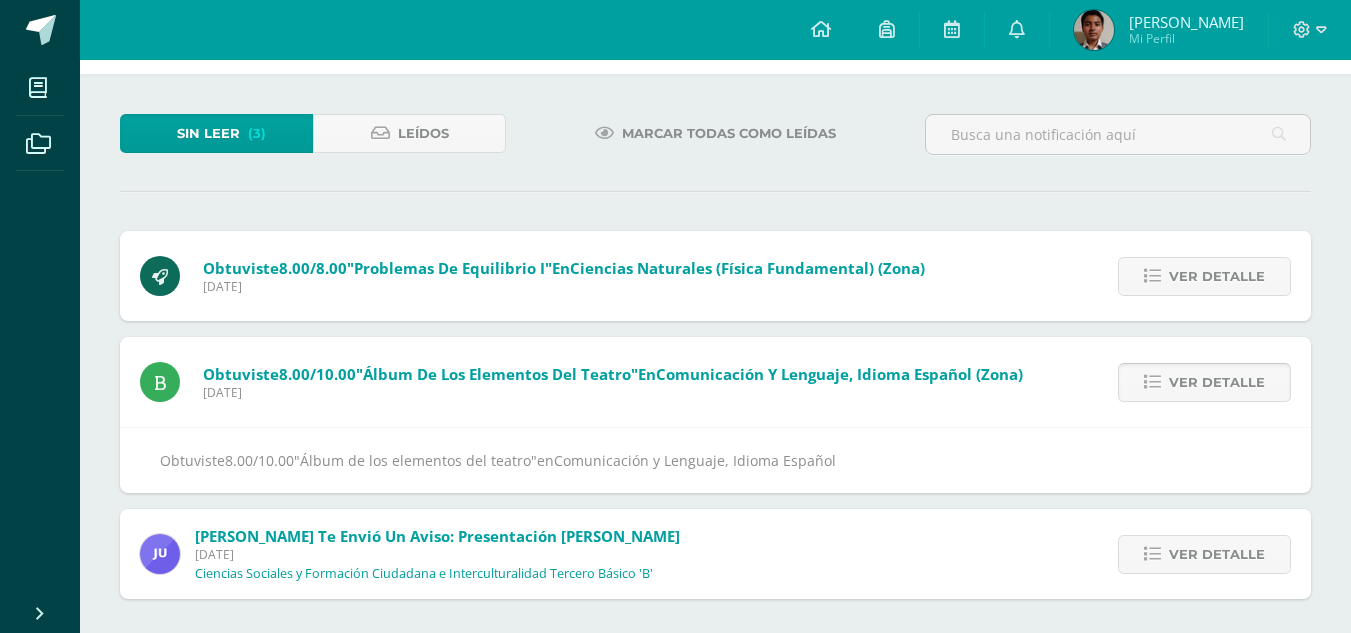 scroll, scrollTop: 83, scrollLeft: 0, axis: vertical 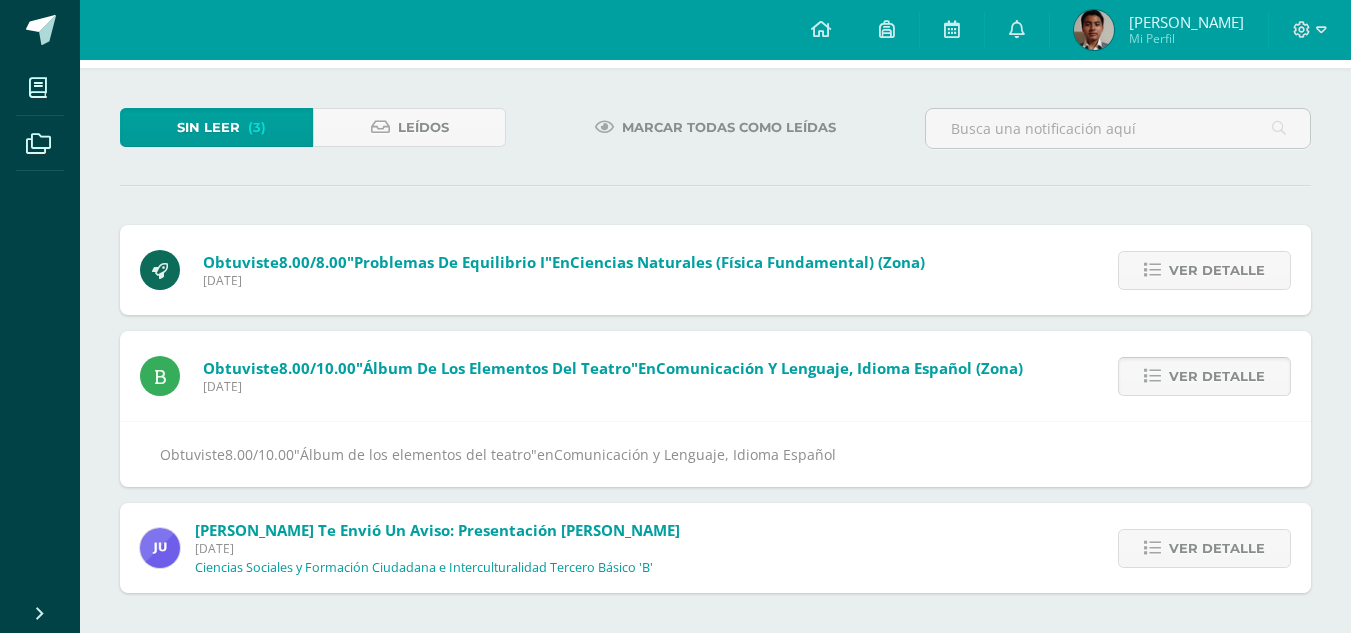 click on "Ver detalle" at bounding box center (1217, 376) 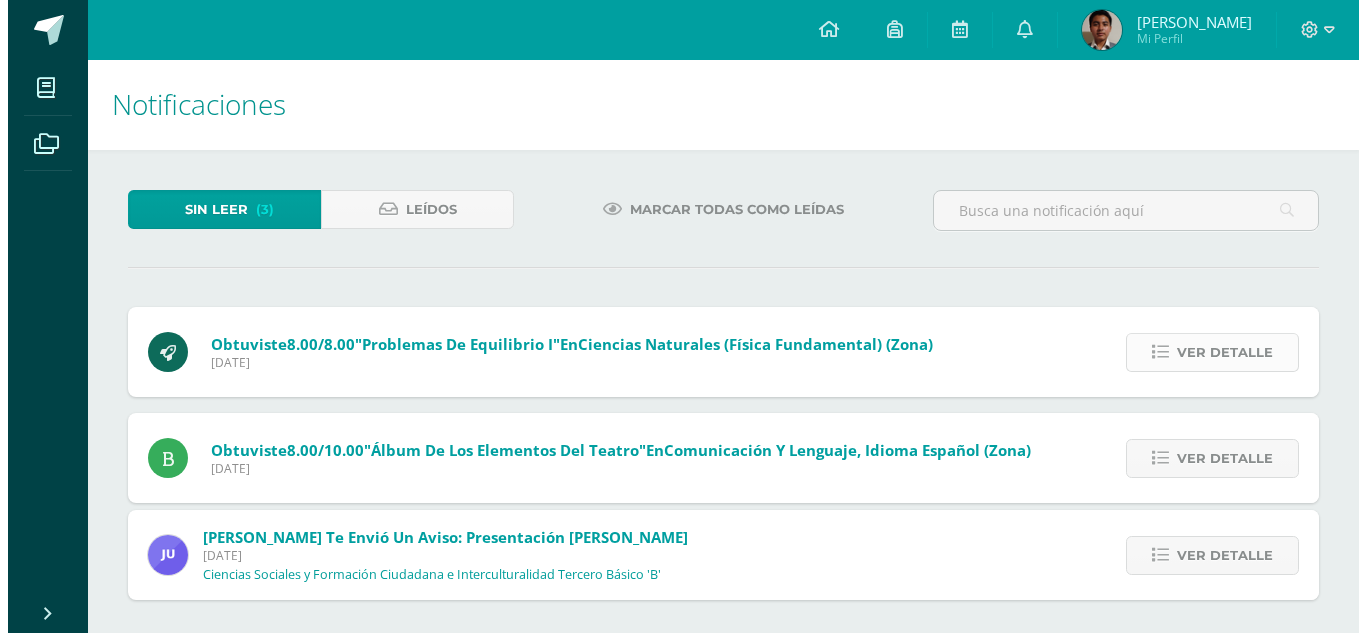 scroll, scrollTop: 0, scrollLeft: 0, axis: both 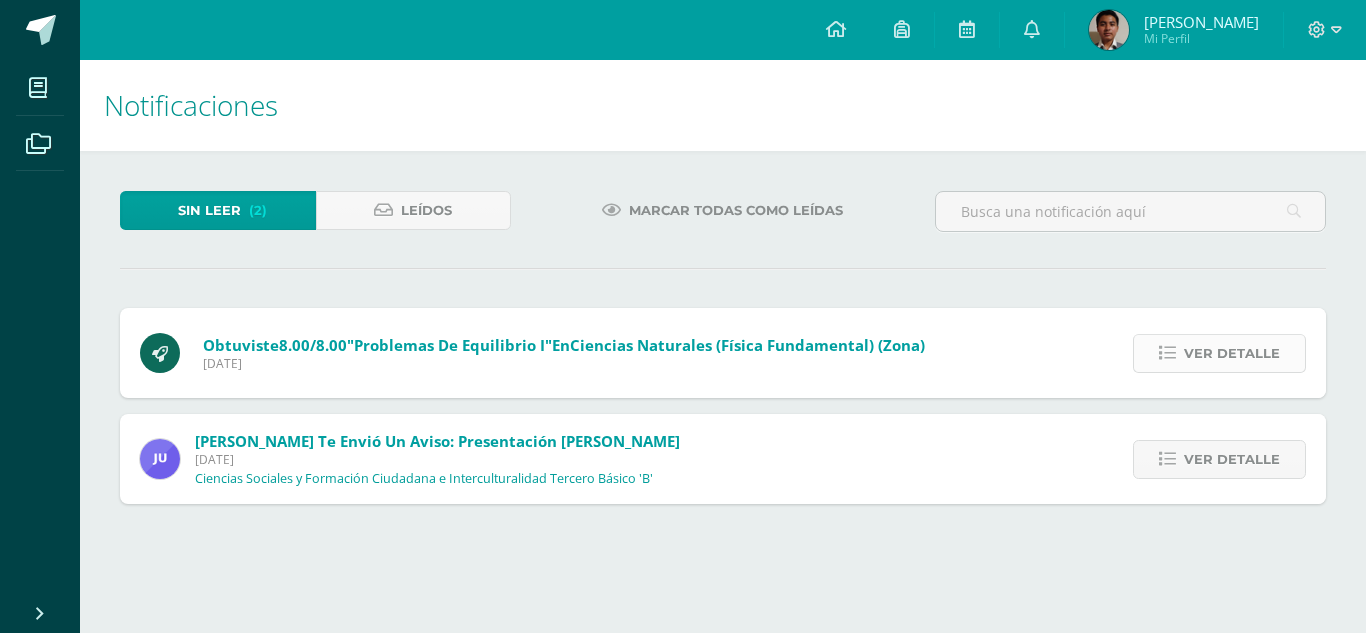 click on "Ver detalle" at bounding box center (1232, 353) 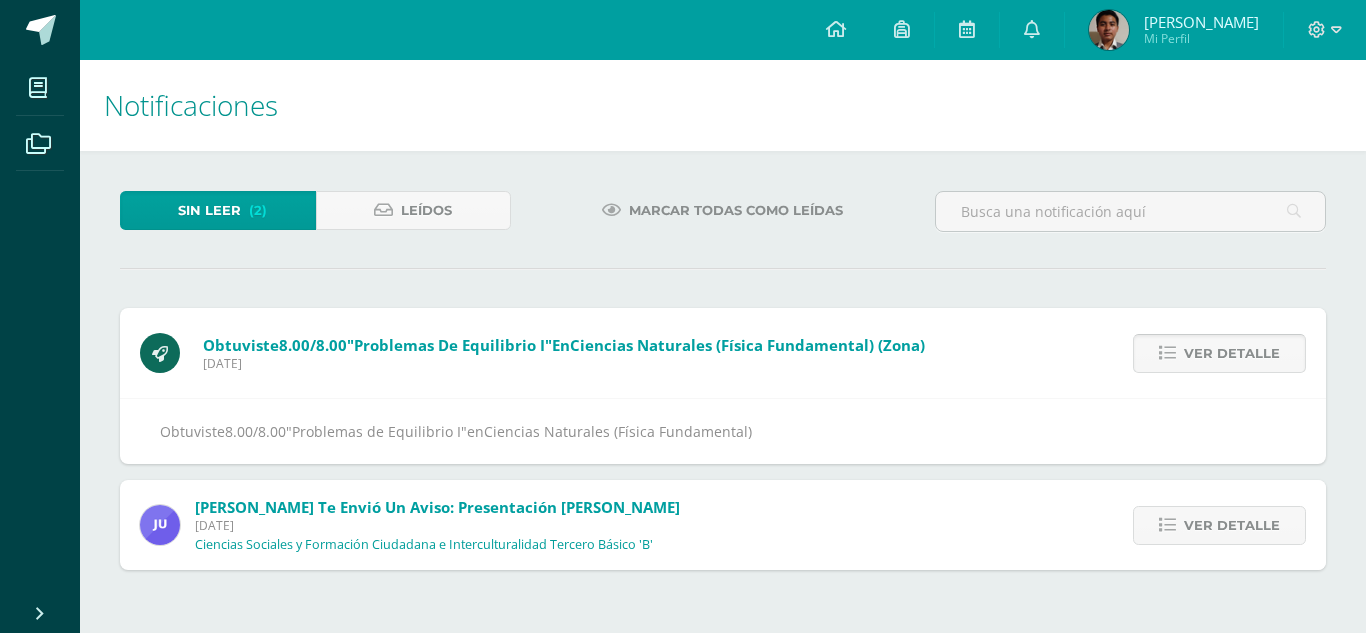 click on "Ver detalle" at bounding box center (1232, 353) 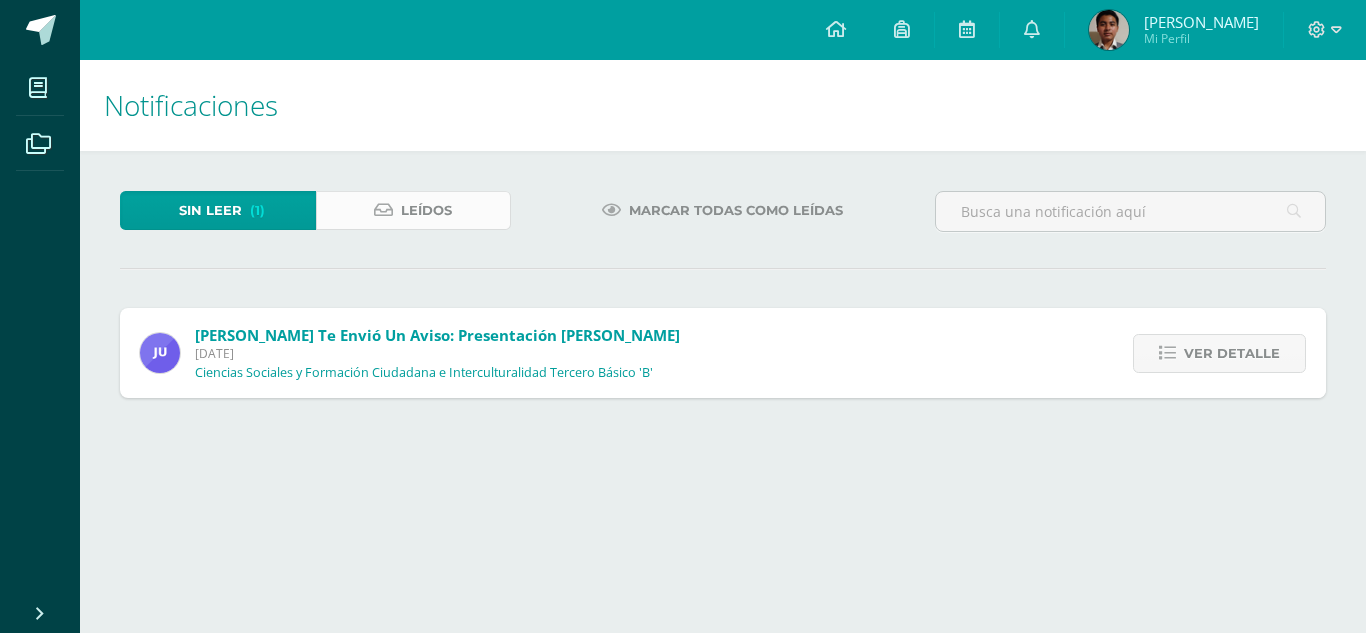click on "Leídos" at bounding box center (414, 210) 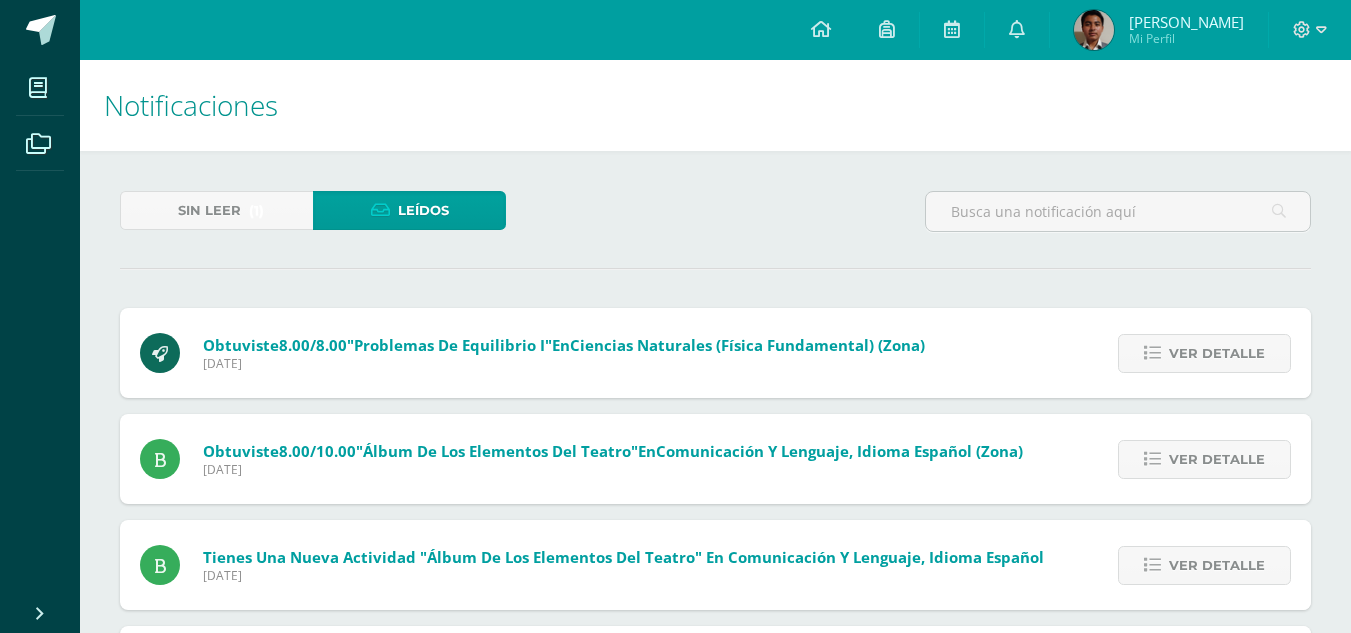scroll, scrollTop: 0, scrollLeft: 0, axis: both 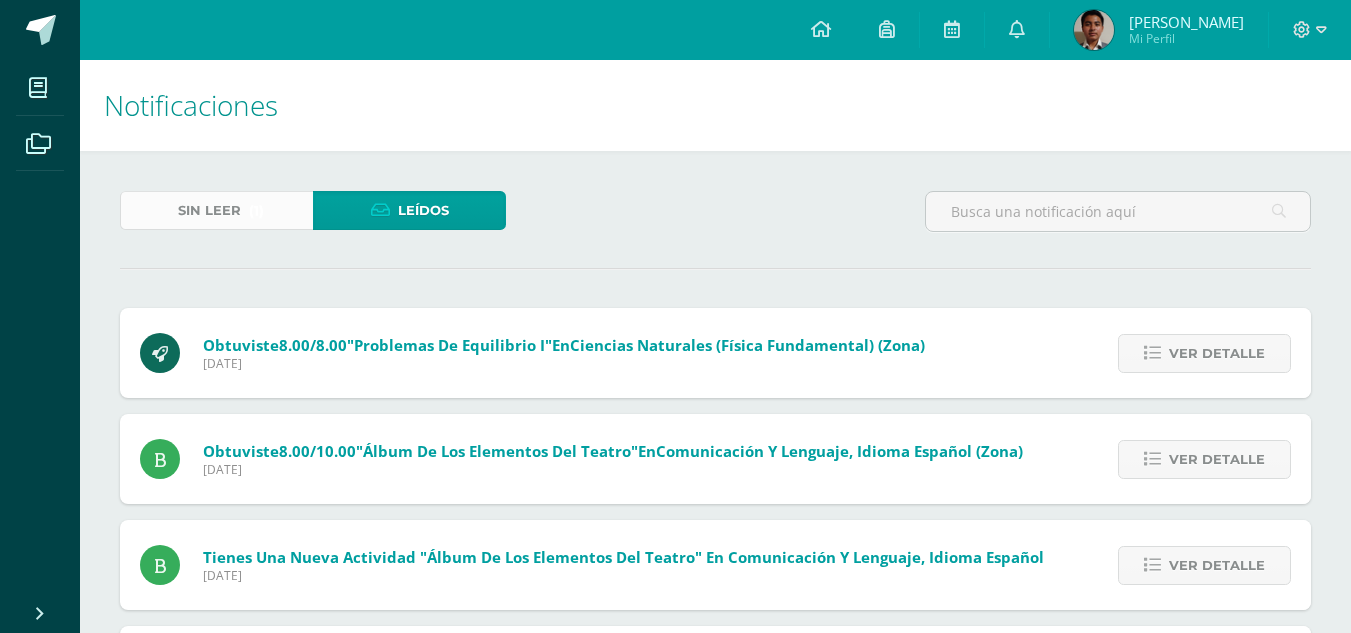 click on "Sin leer" at bounding box center [209, 210] 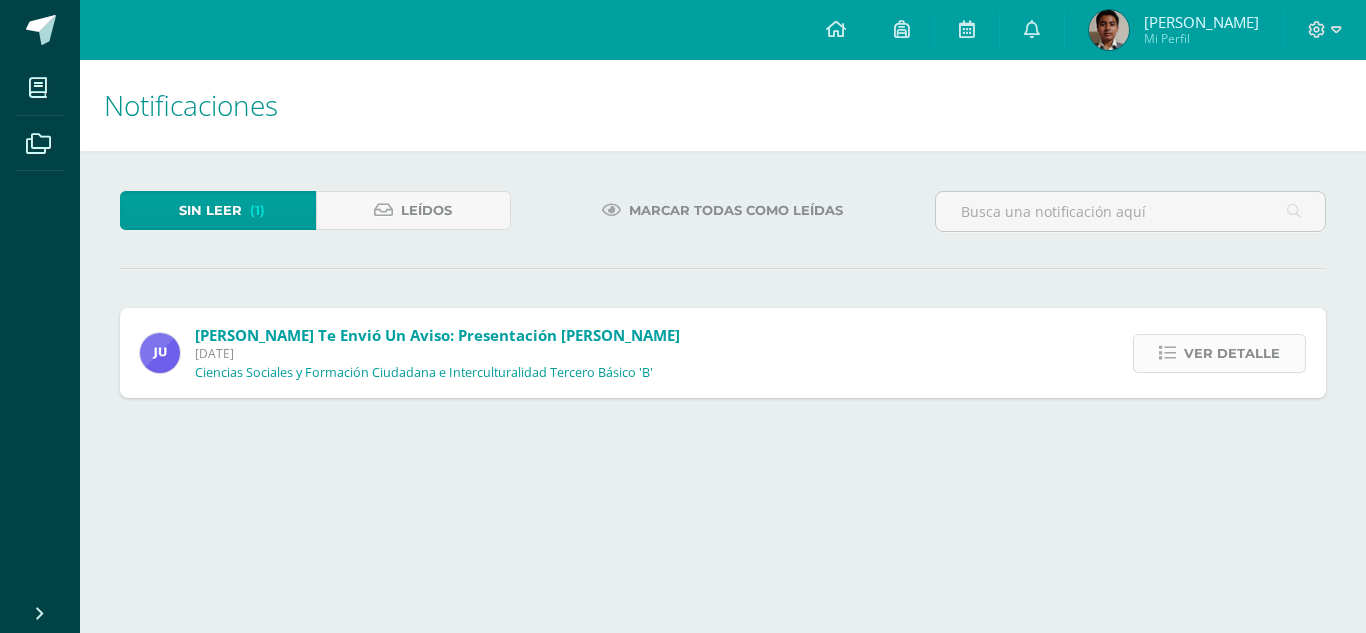 scroll, scrollTop: 0, scrollLeft: 0, axis: both 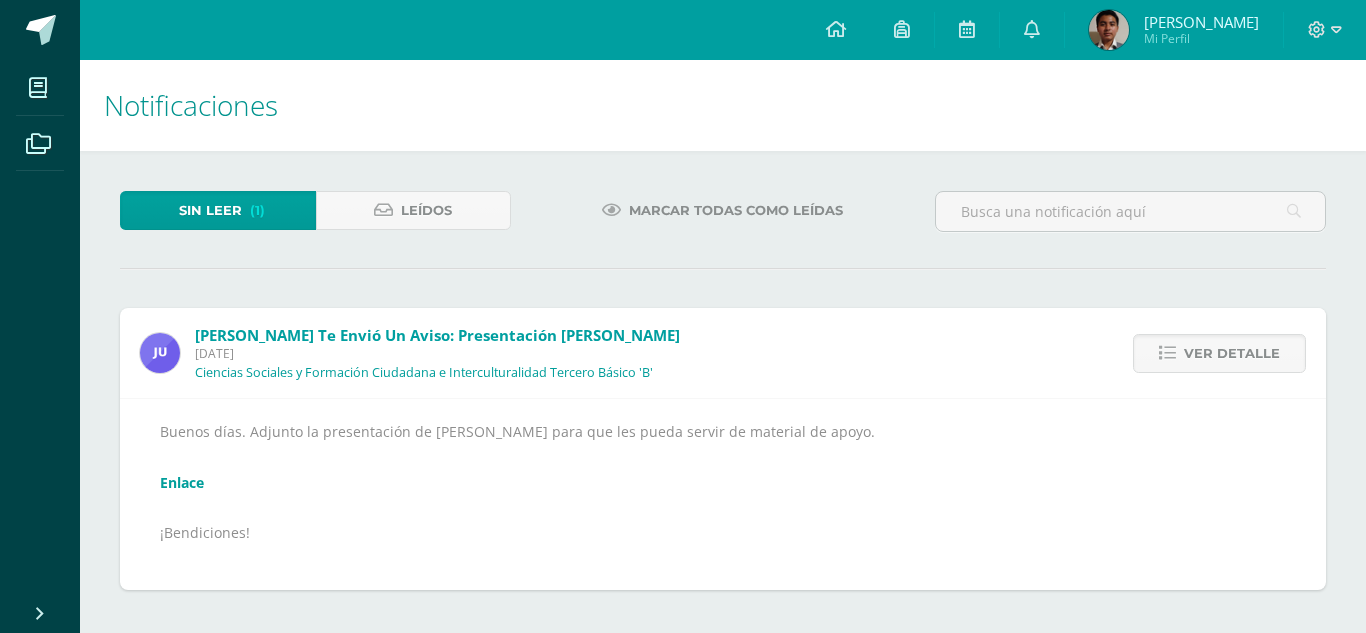 click on "Enlace" at bounding box center [182, 482] 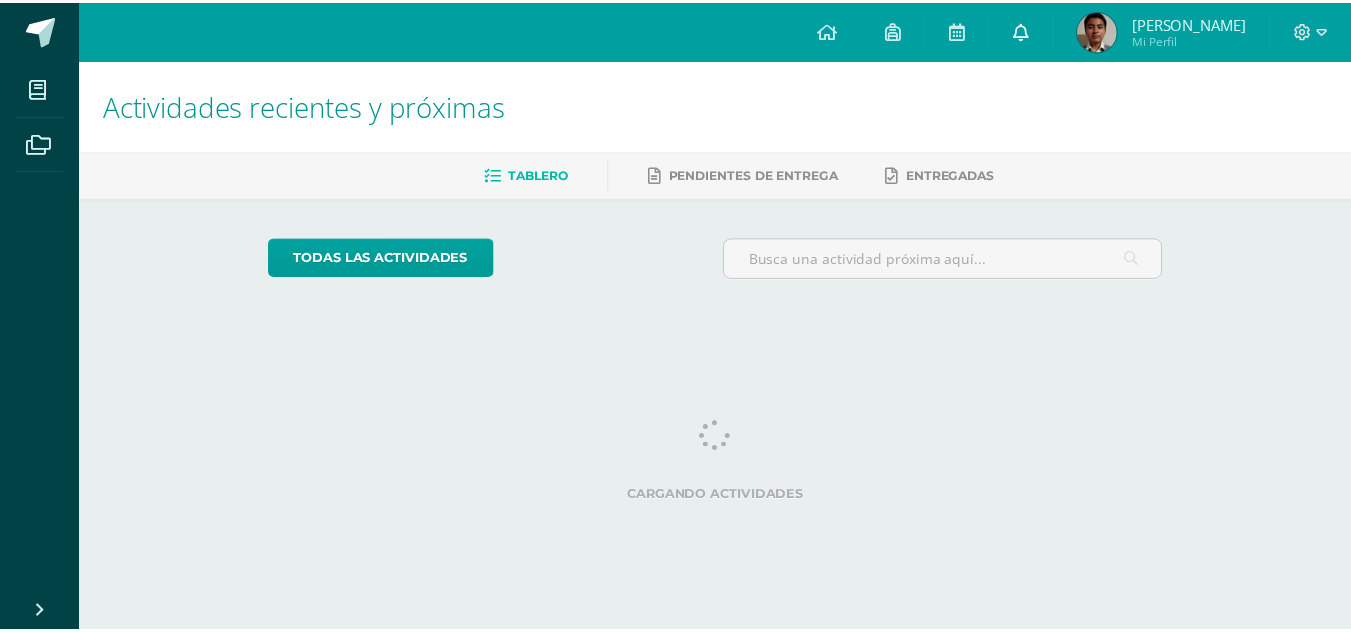 scroll, scrollTop: 0, scrollLeft: 0, axis: both 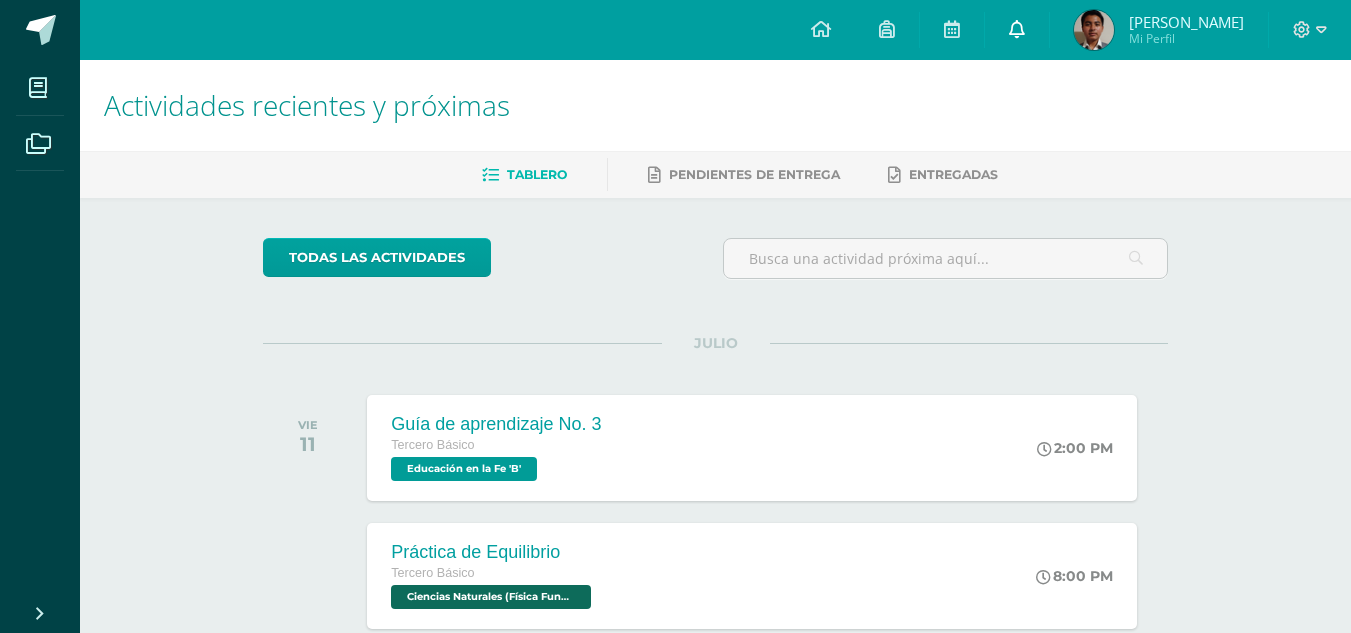 click at bounding box center (1017, 30) 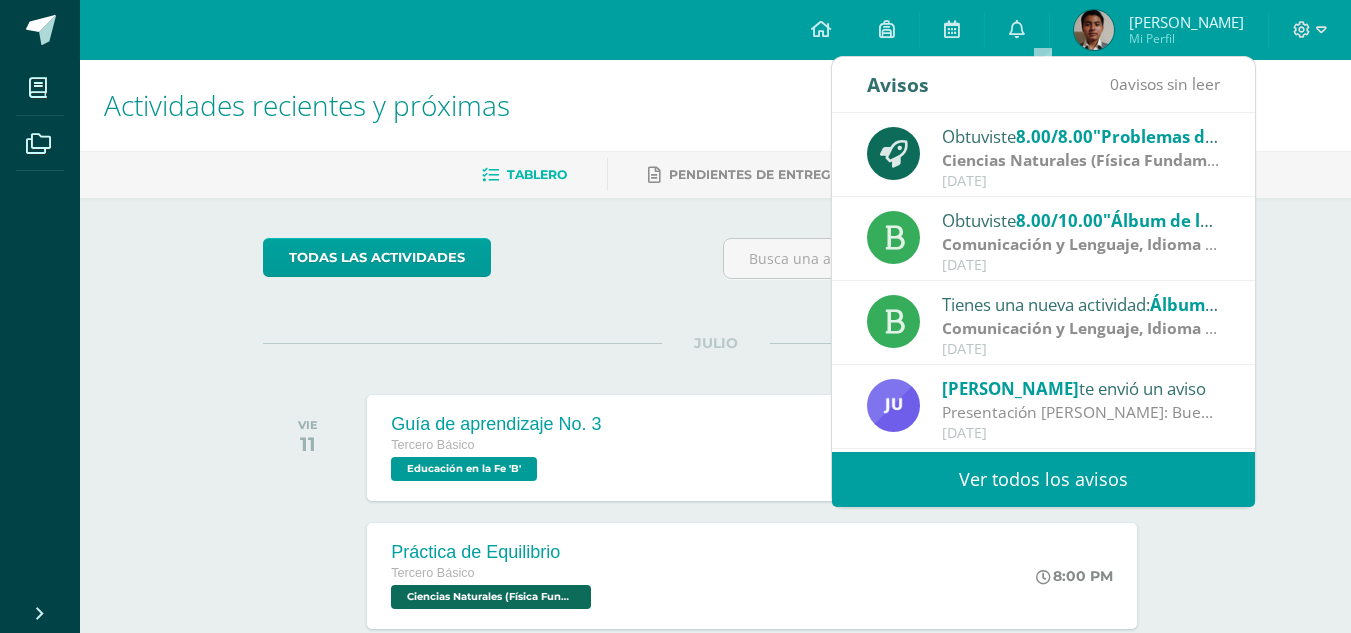 click on "Ver todos los avisos" at bounding box center [1043, 479] 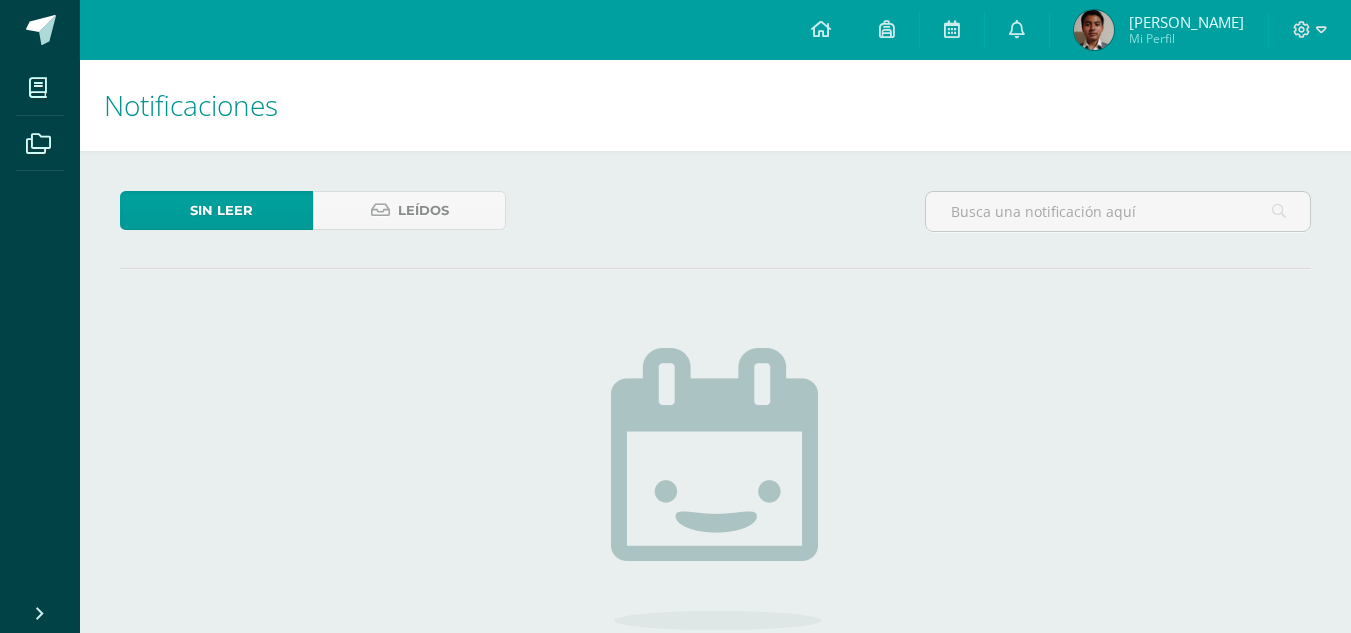 scroll, scrollTop: 0, scrollLeft: 0, axis: both 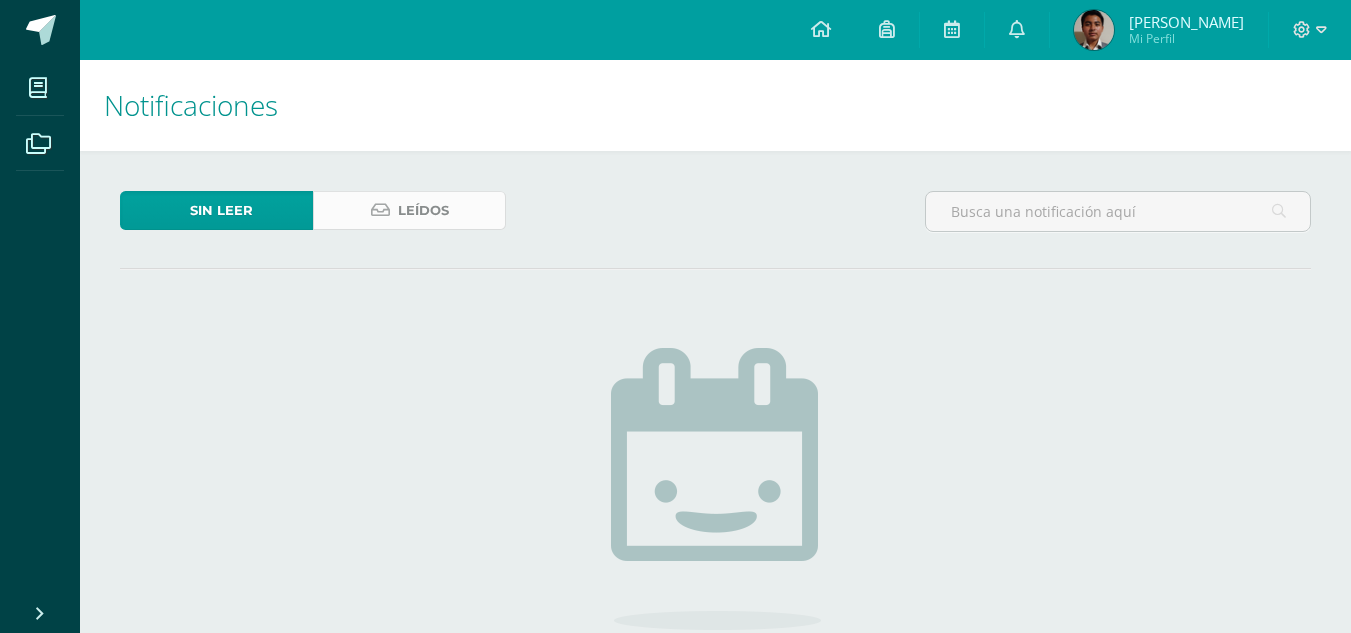 click on "Leídos" at bounding box center [409, 210] 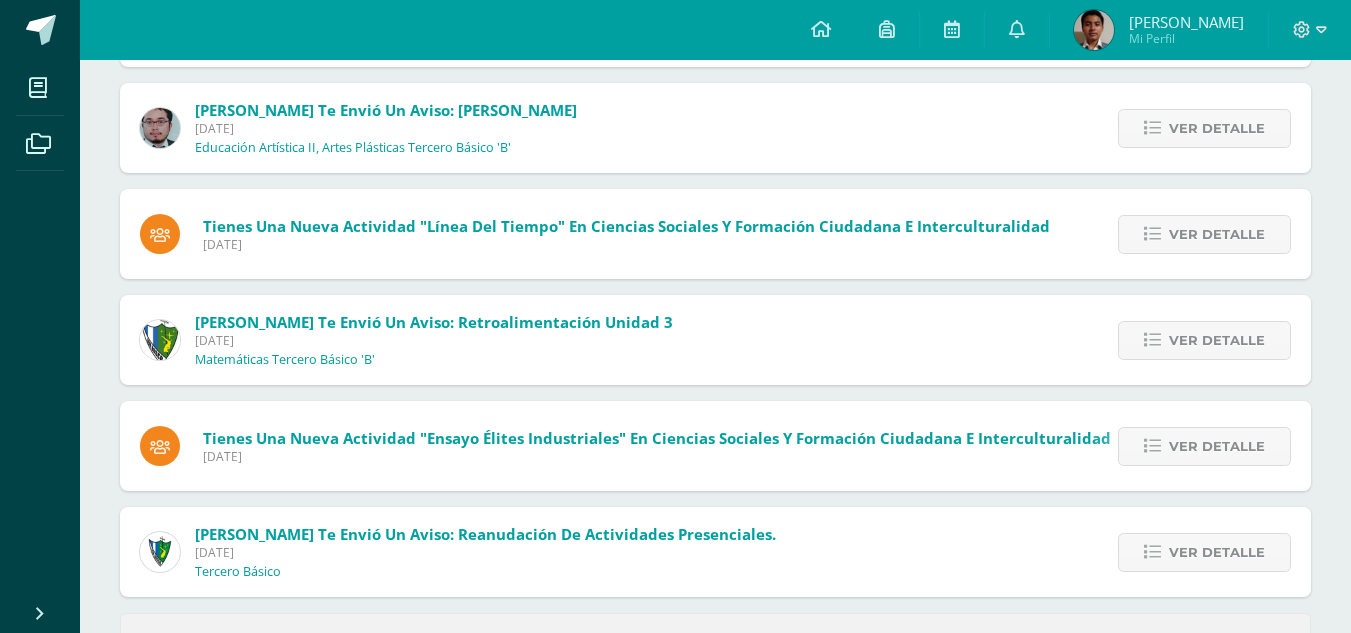 scroll, scrollTop: 562, scrollLeft: 0, axis: vertical 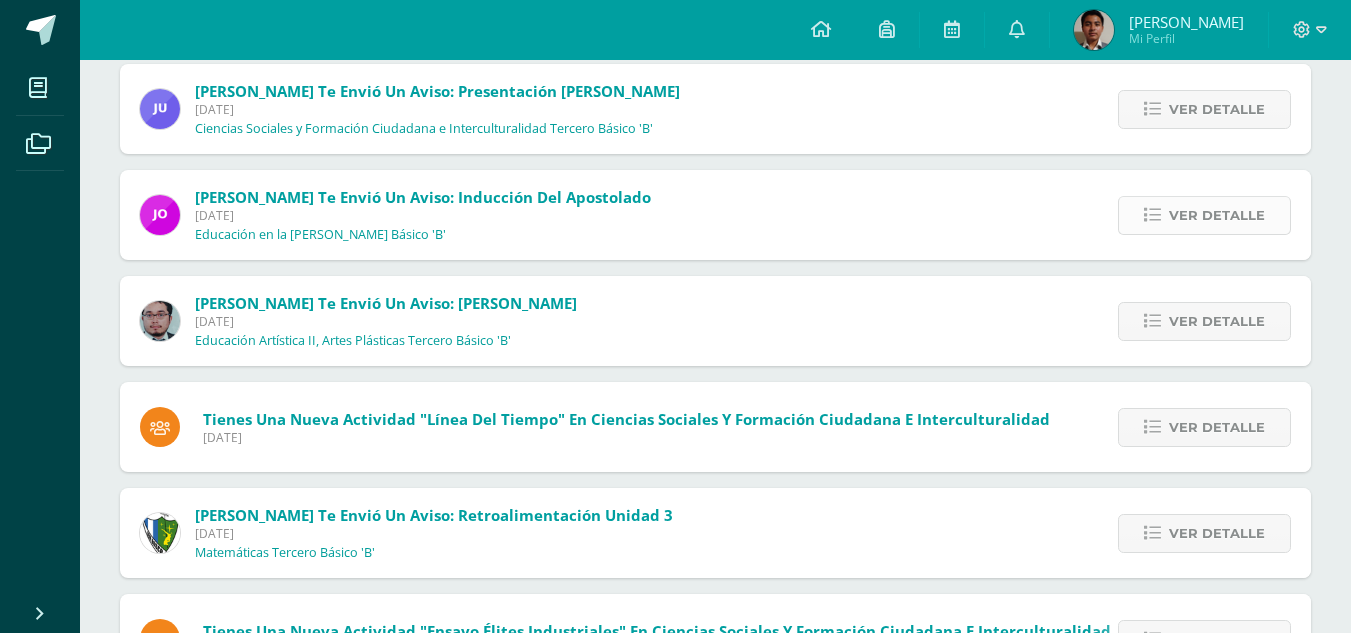 click on "Ver detalle" at bounding box center [1217, 215] 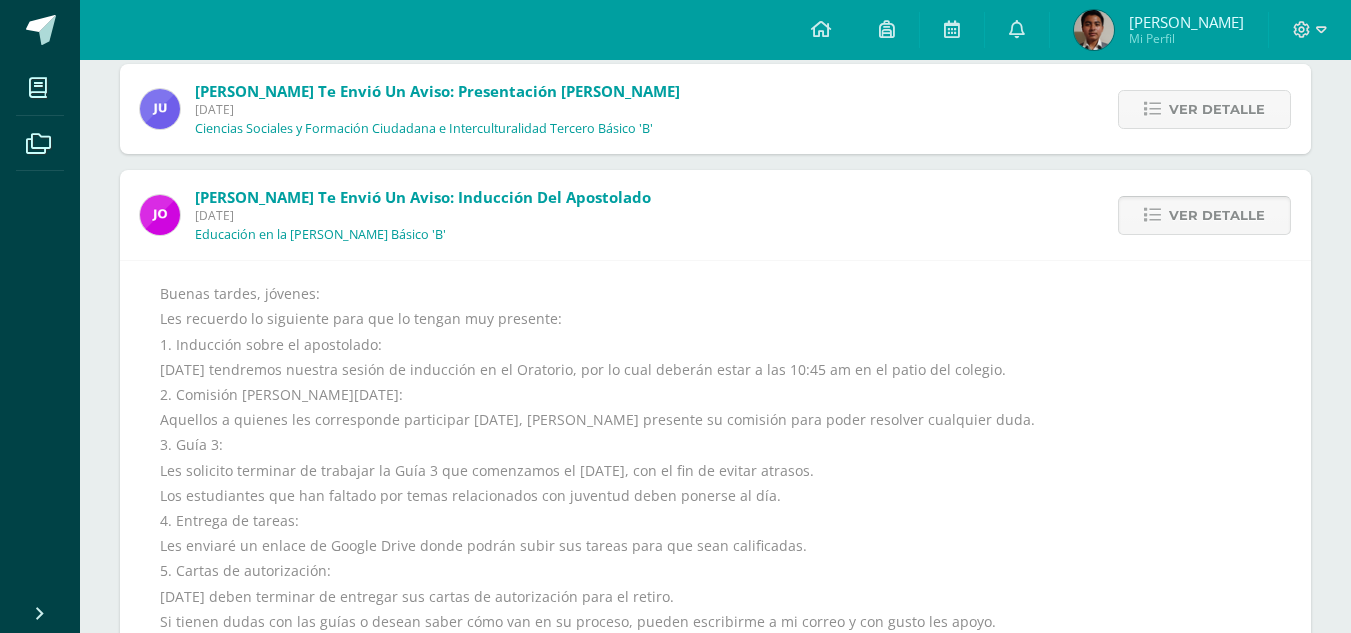click on "Ver detalle" at bounding box center (1217, 215) 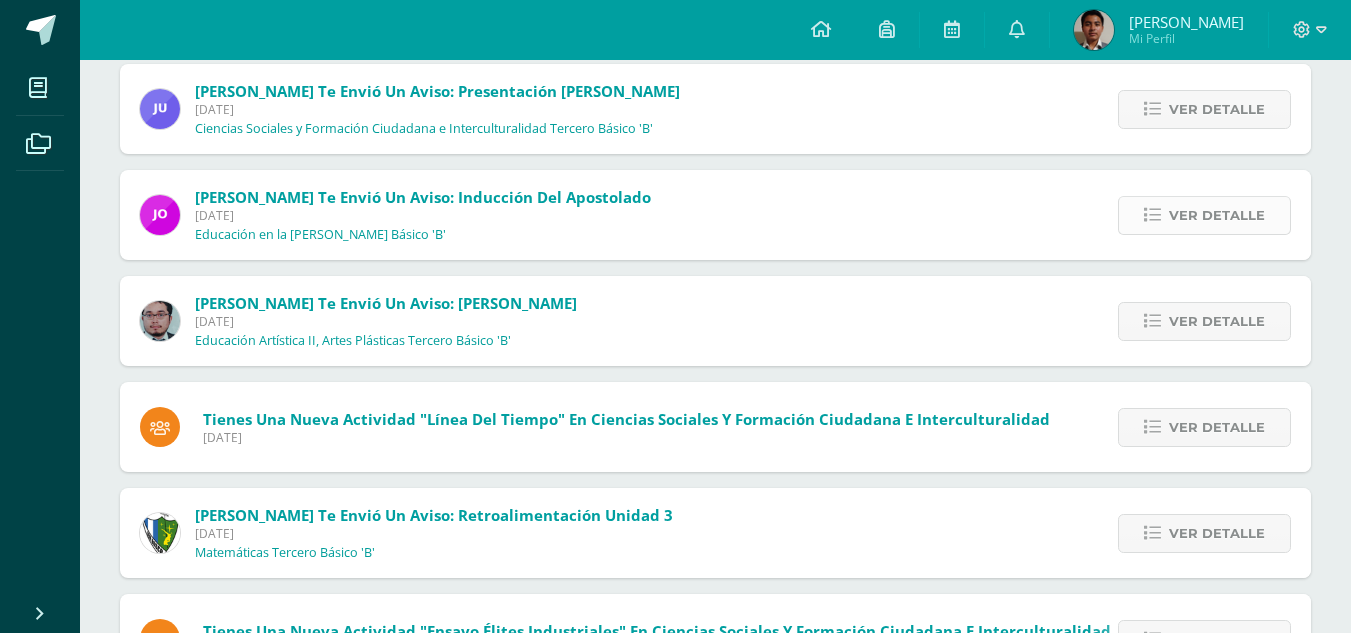 click on "Ver detalle" at bounding box center (1217, 215) 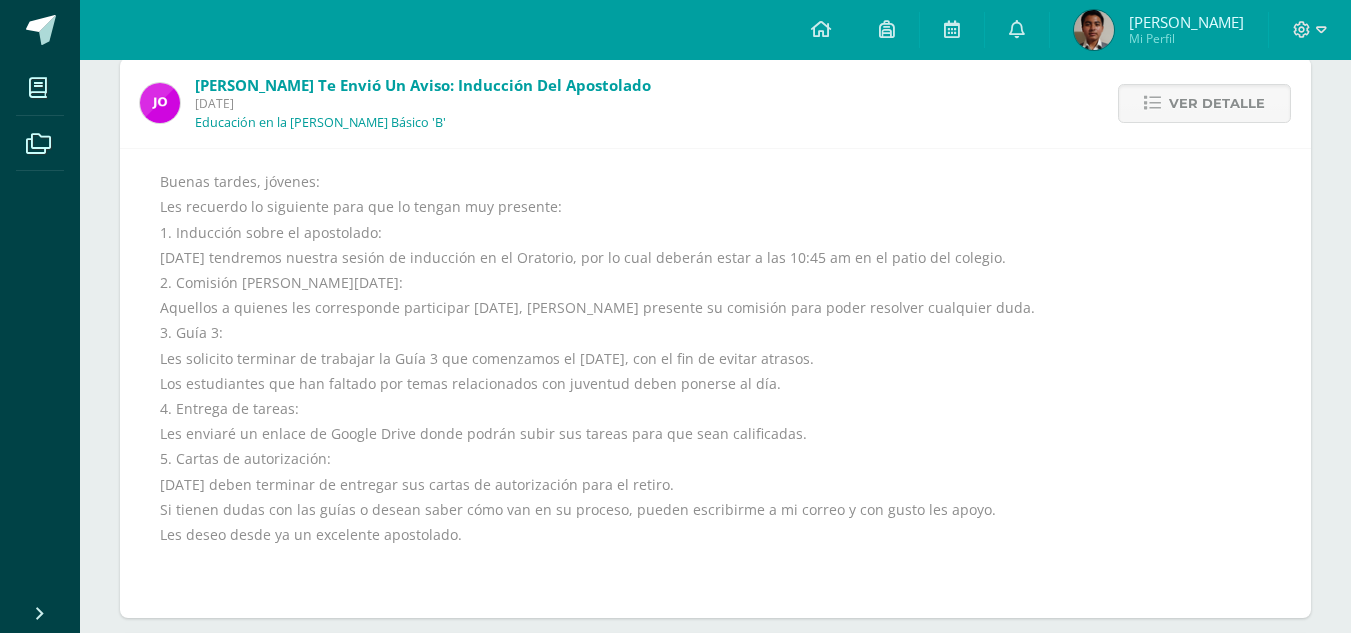 scroll, scrollTop: 673, scrollLeft: 0, axis: vertical 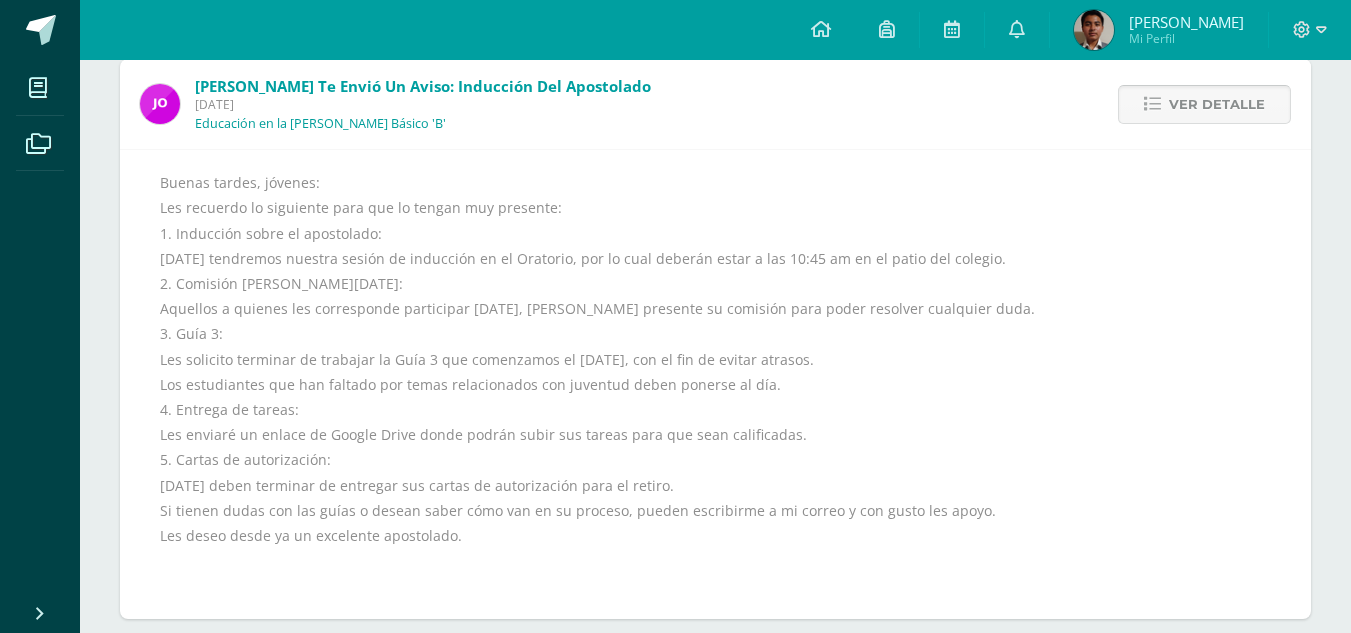 click at bounding box center (1152, 104) 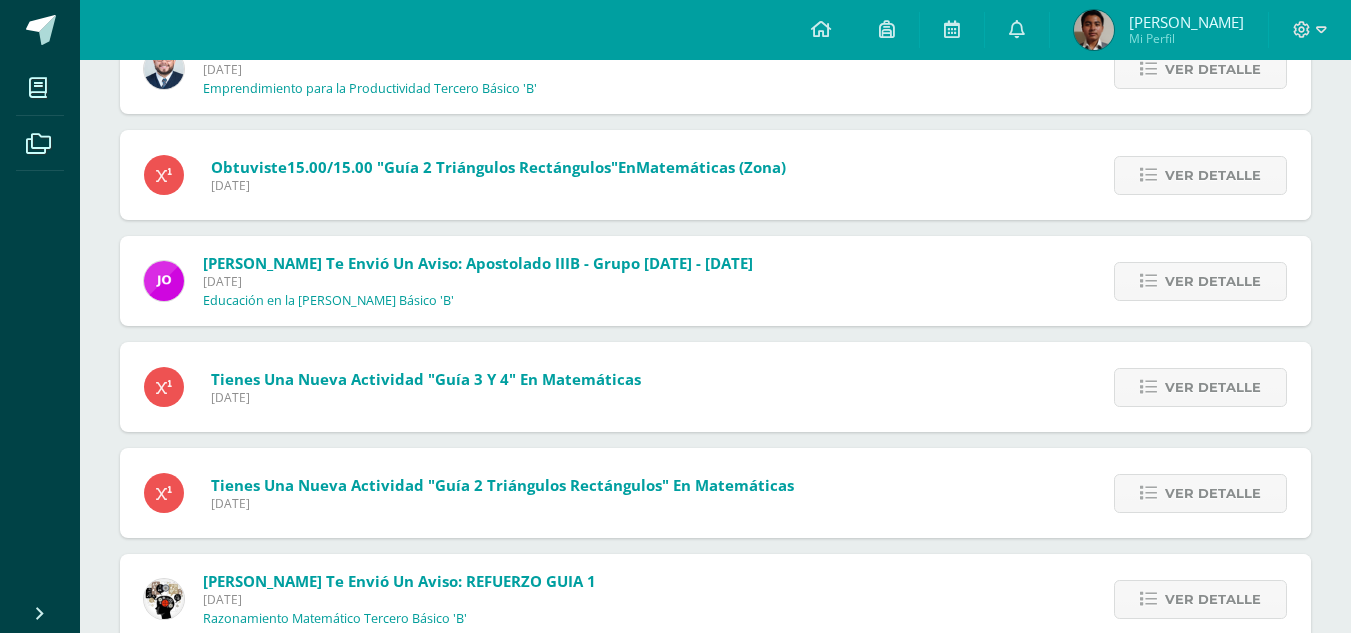 scroll, scrollTop: 3253, scrollLeft: 0, axis: vertical 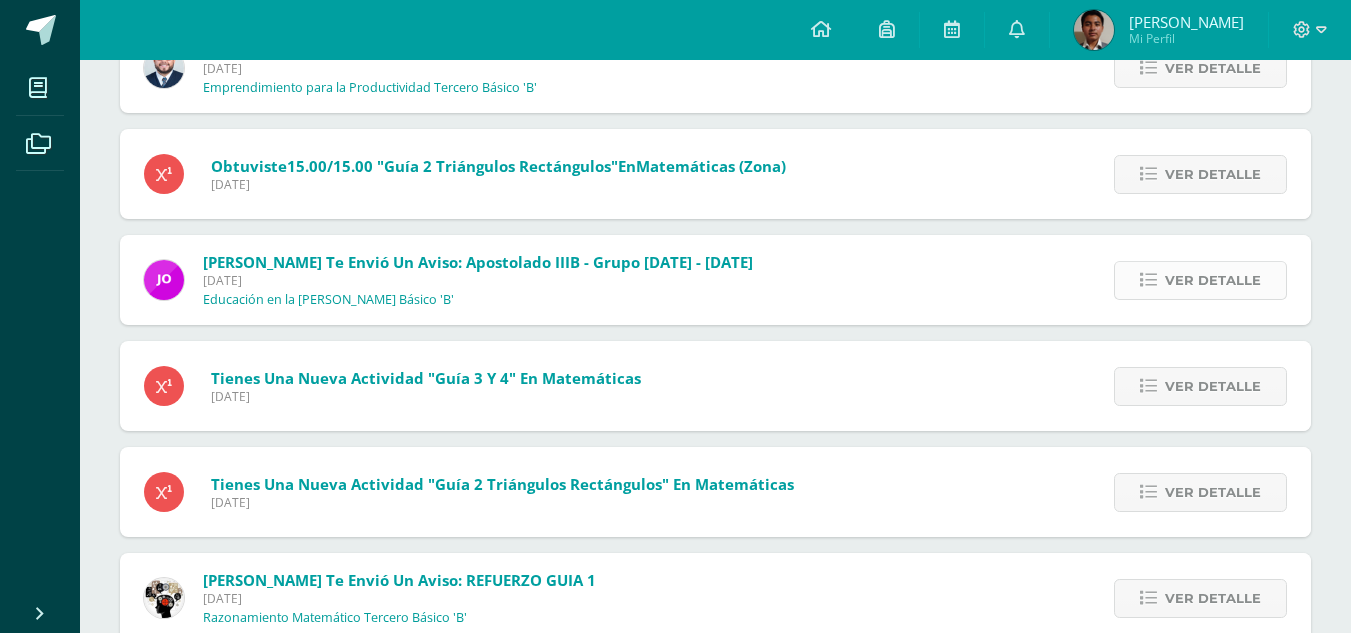 click on "Ver detalle" at bounding box center (1200, 280) 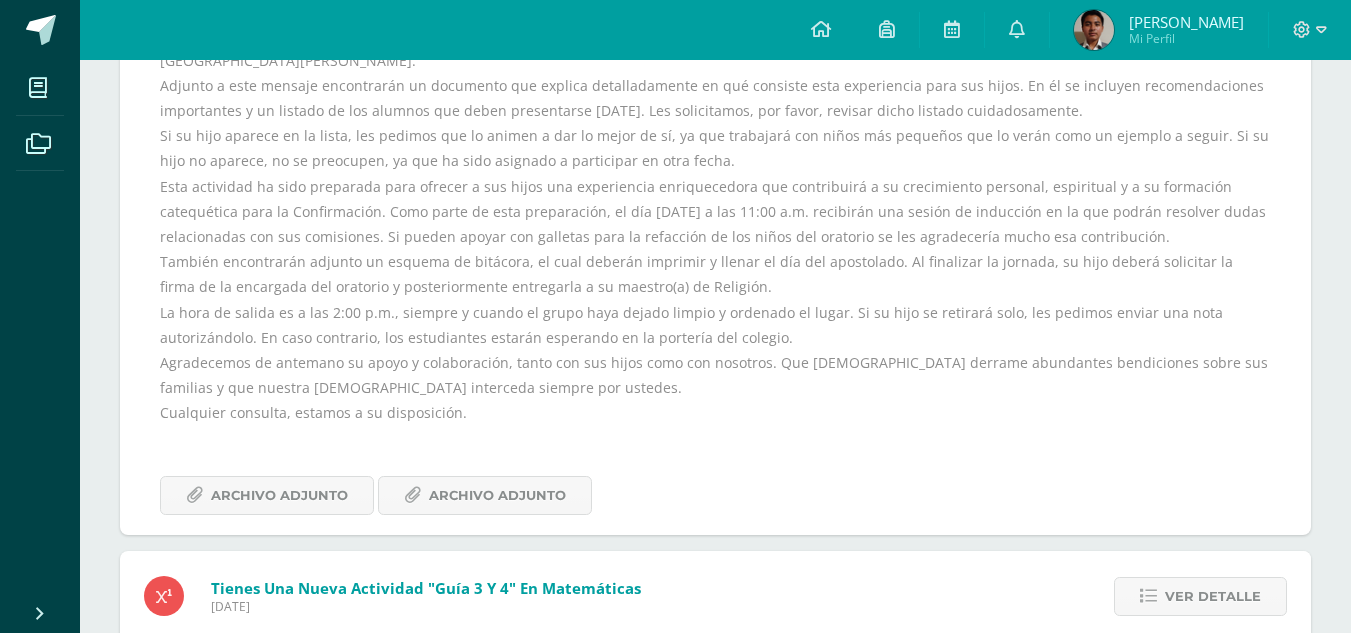 scroll, scrollTop: 3599, scrollLeft: 0, axis: vertical 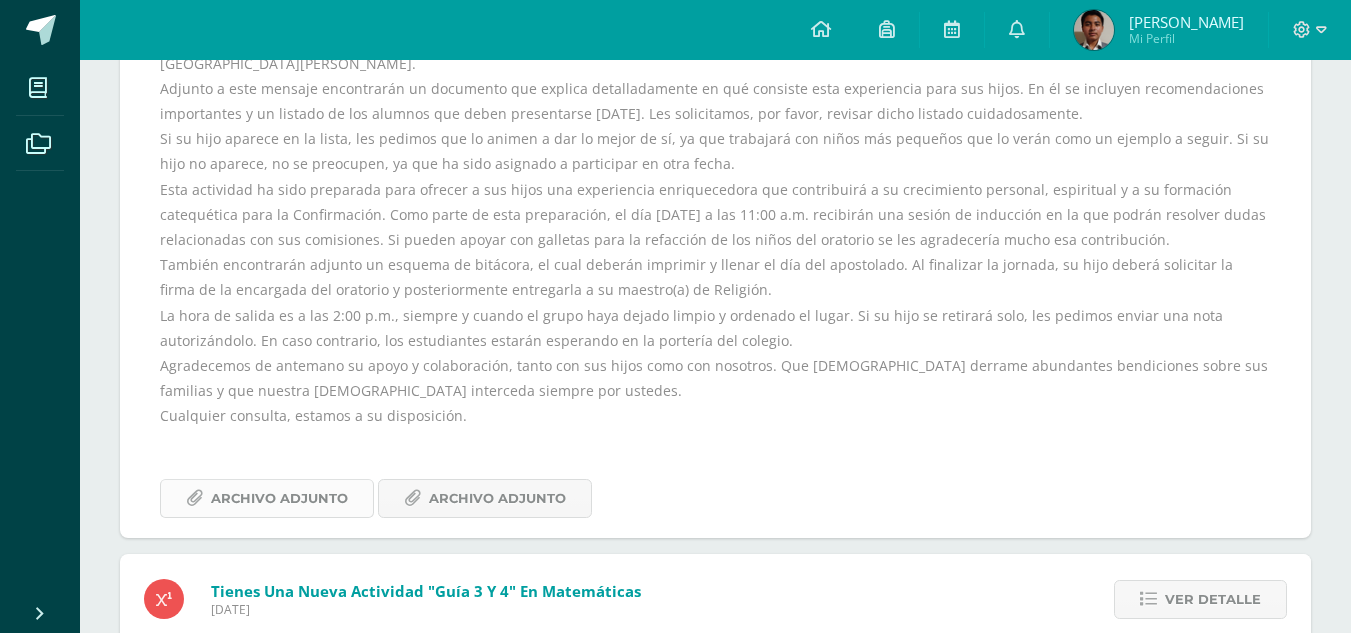 click on "Archivo Adjunto" at bounding box center [279, 498] 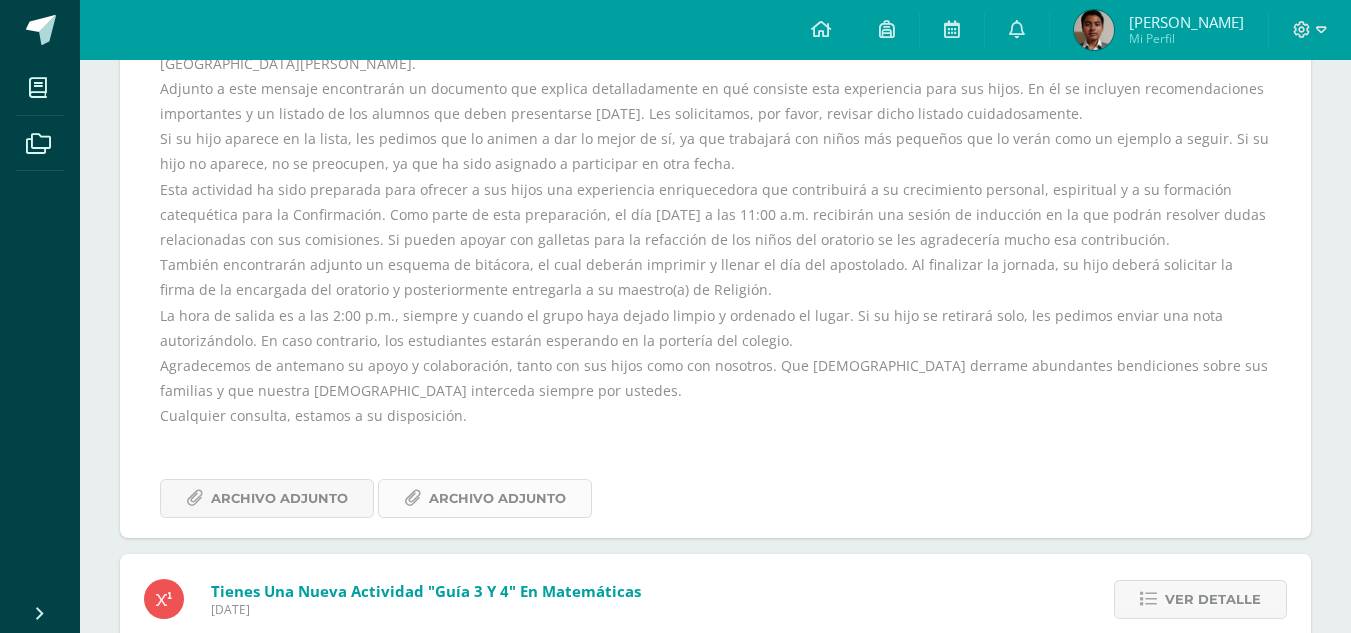 click on "Archivo Adjunto" at bounding box center [497, 498] 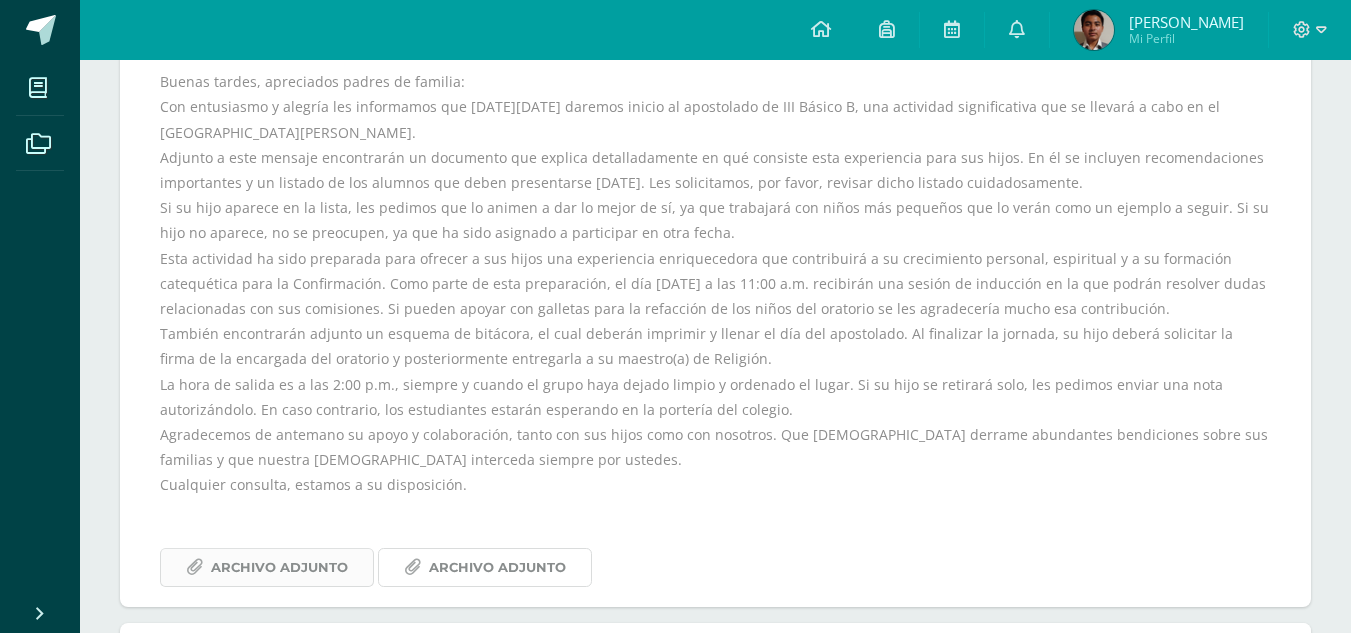 scroll, scrollTop: 3532, scrollLeft: 0, axis: vertical 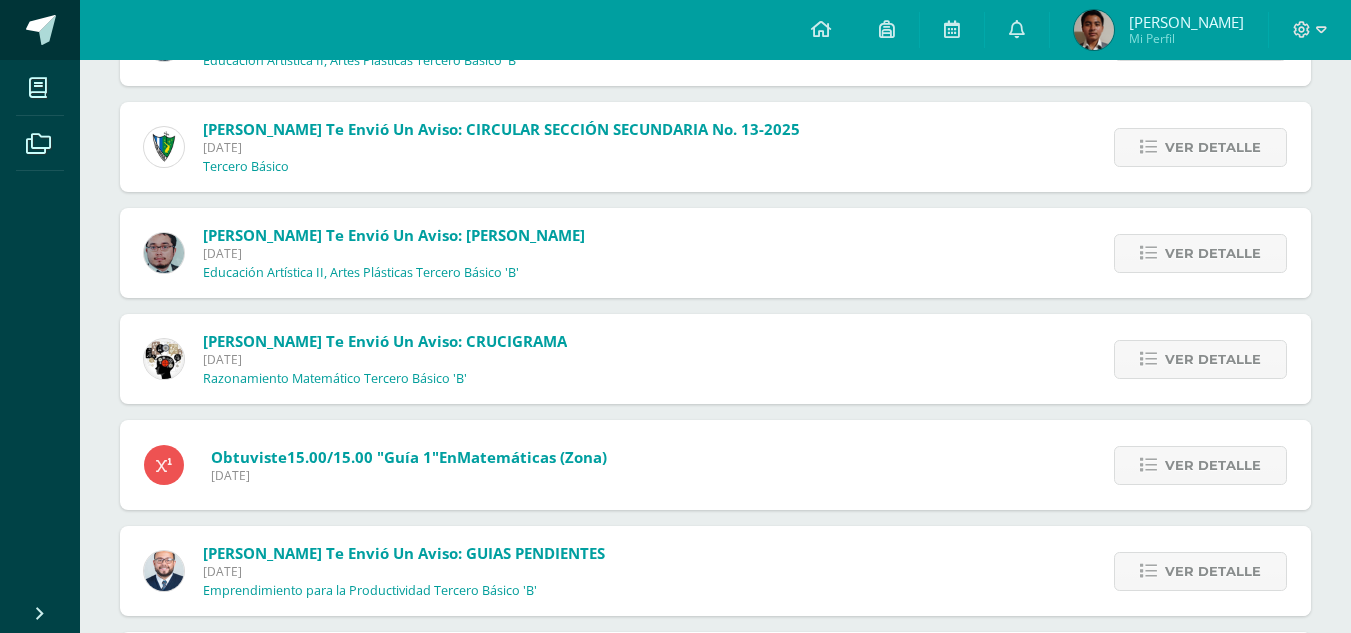 click at bounding box center [41, 30] 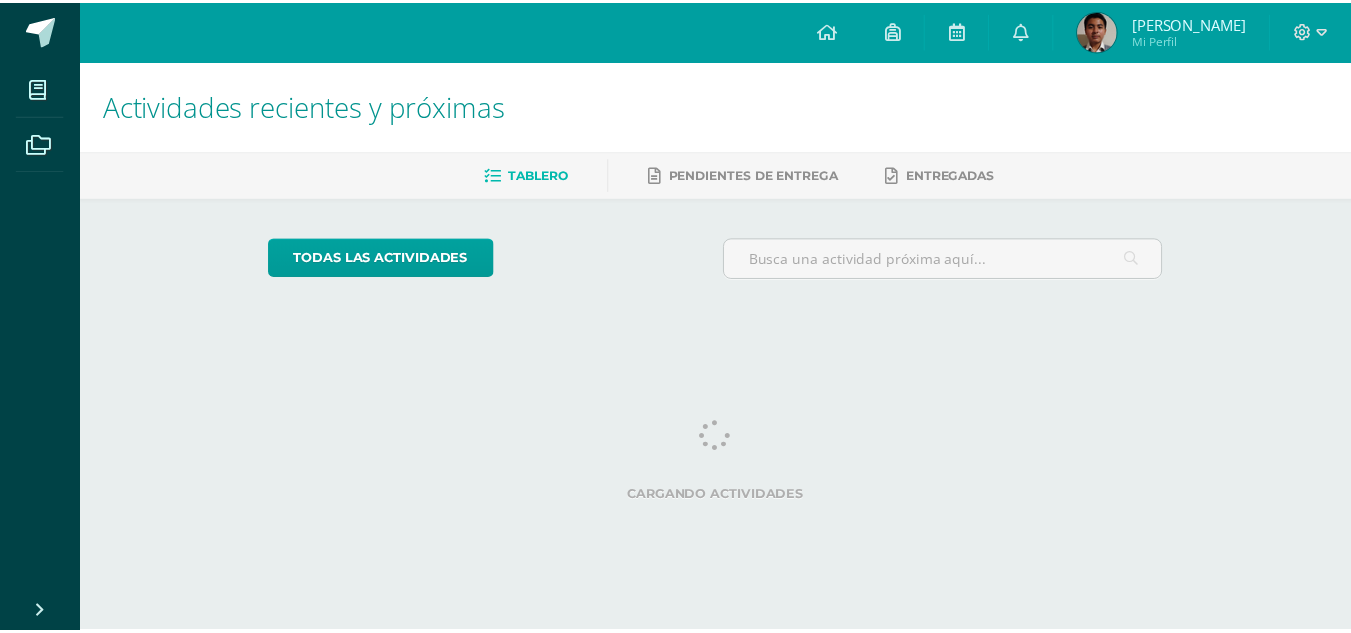 scroll, scrollTop: 0, scrollLeft: 0, axis: both 